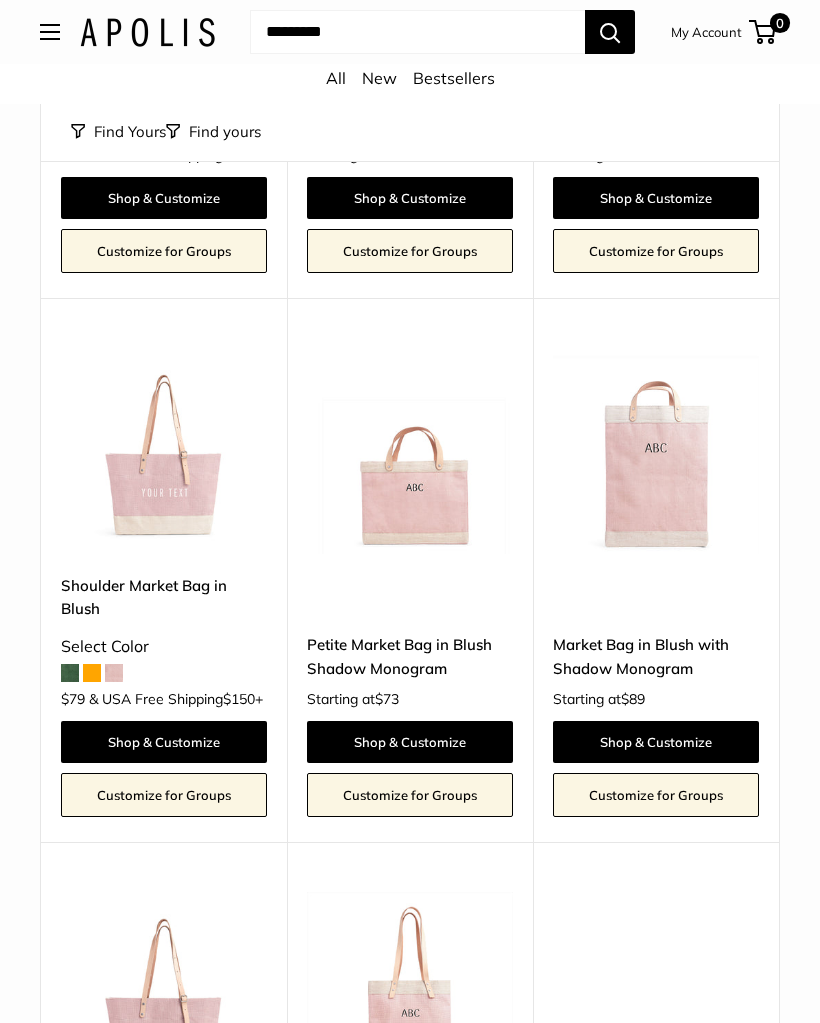 scroll, scrollTop: 544, scrollLeft: 0, axis: vertical 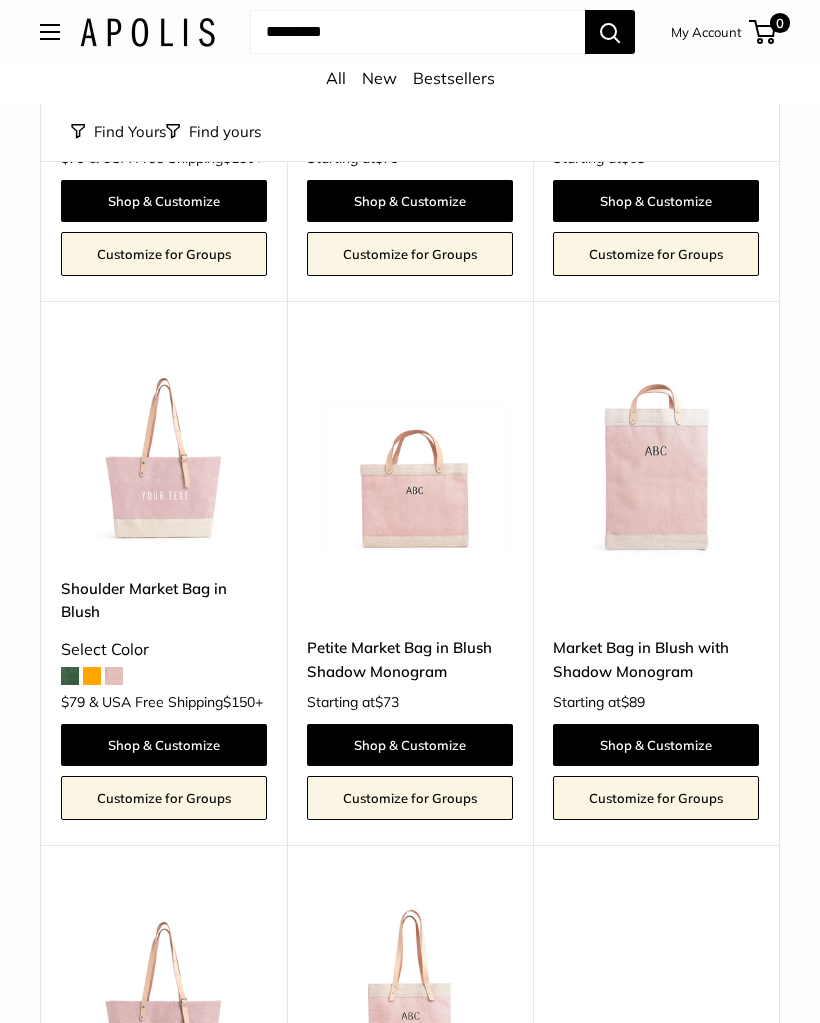 click at bounding box center [164, 454] 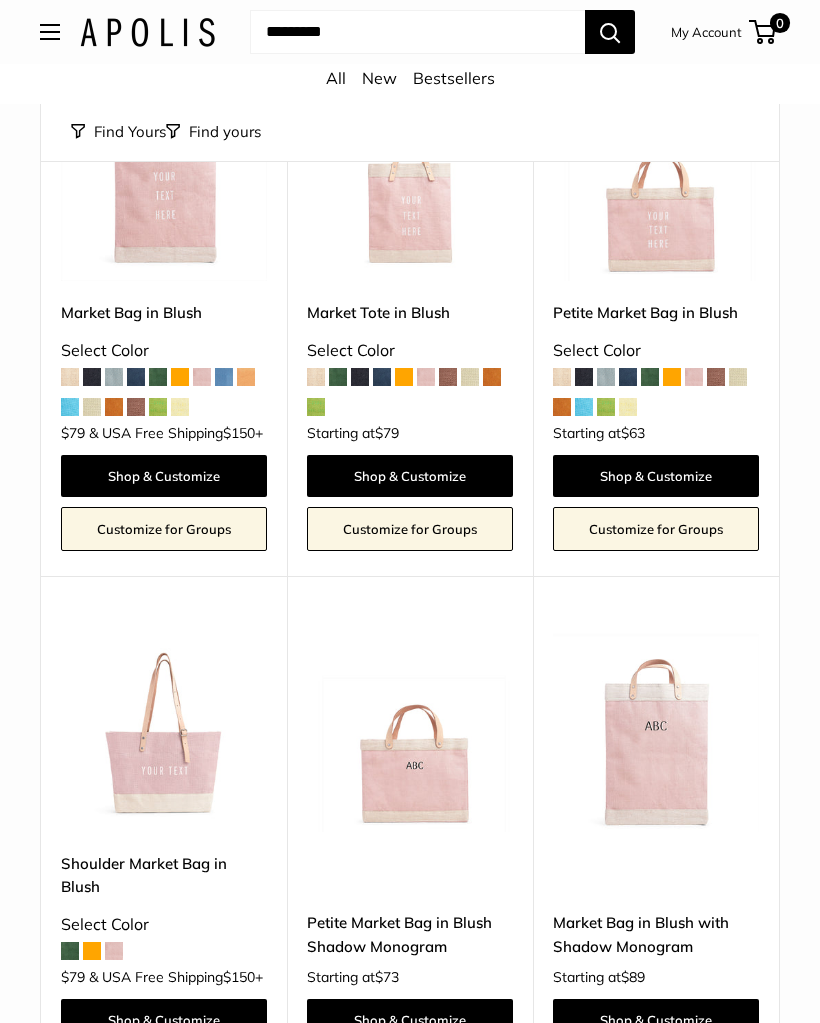 scroll, scrollTop: 249, scrollLeft: 0, axis: vertical 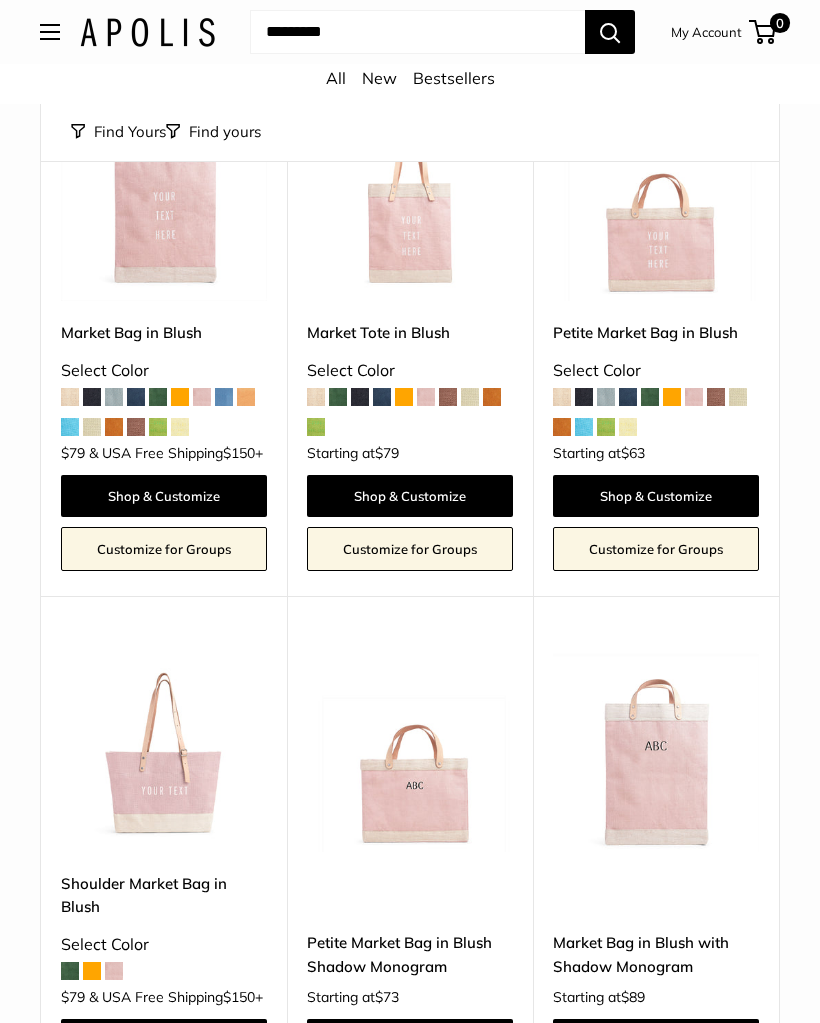click at bounding box center (656, 198) 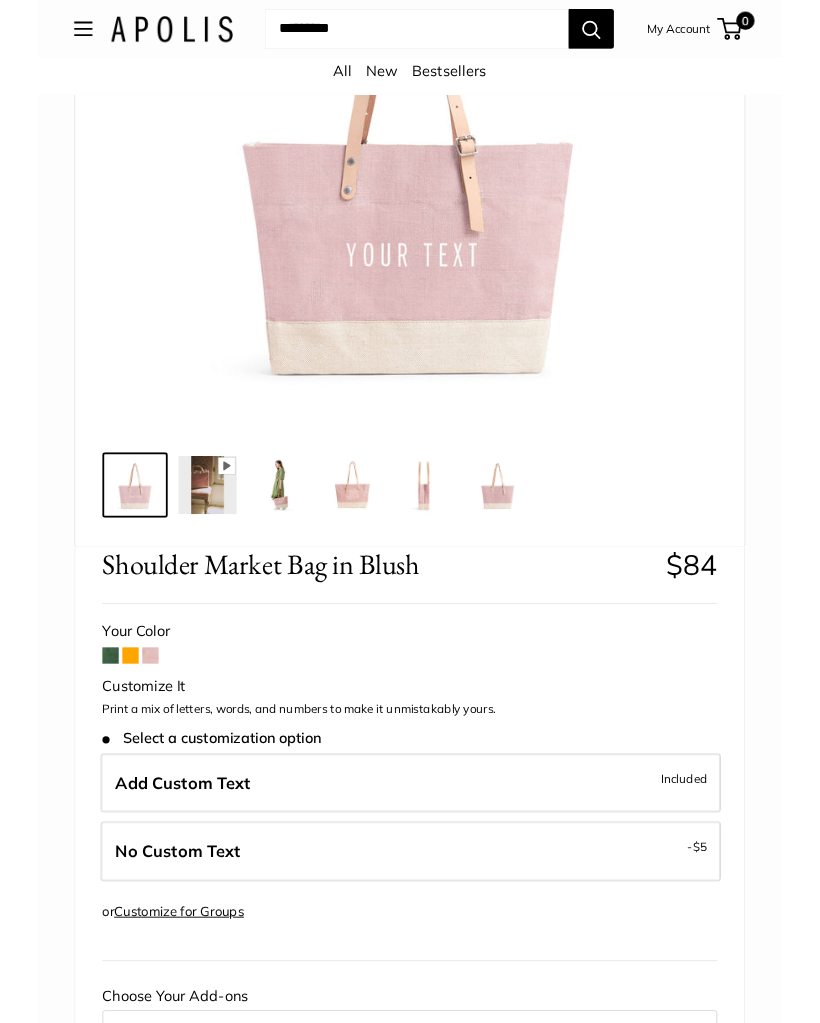 scroll, scrollTop: 376, scrollLeft: 0, axis: vertical 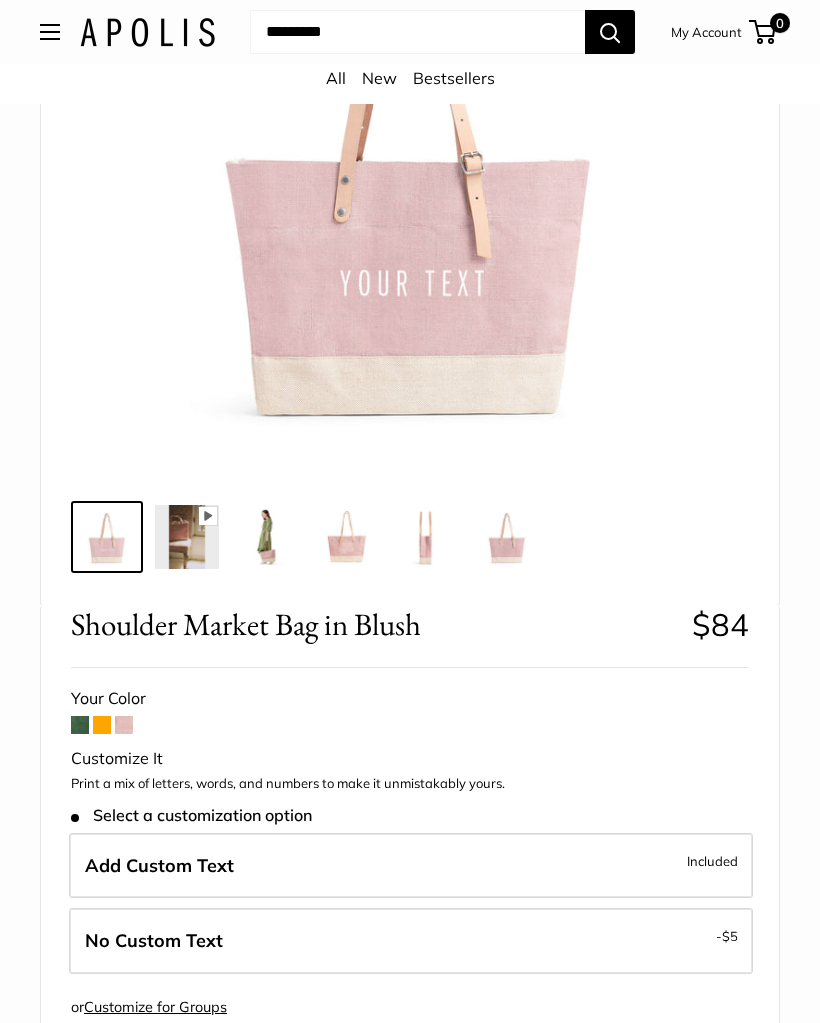 click at bounding box center [187, 537] 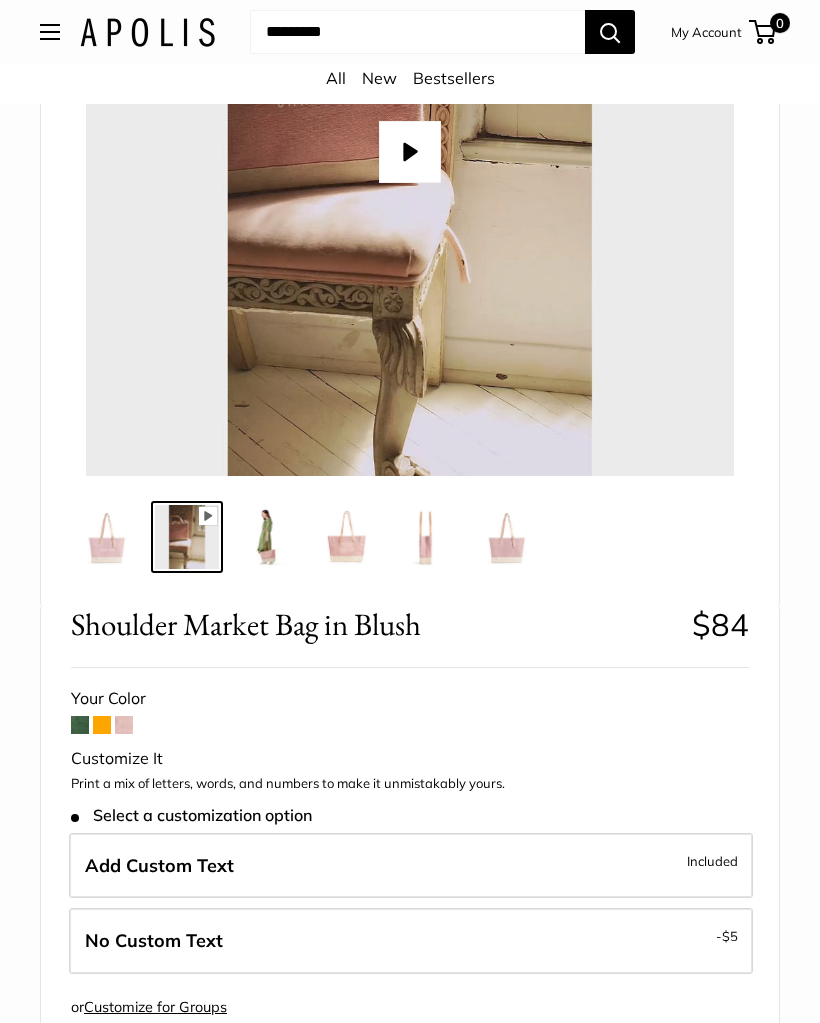 click on "Play" at bounding box center [410, 152] 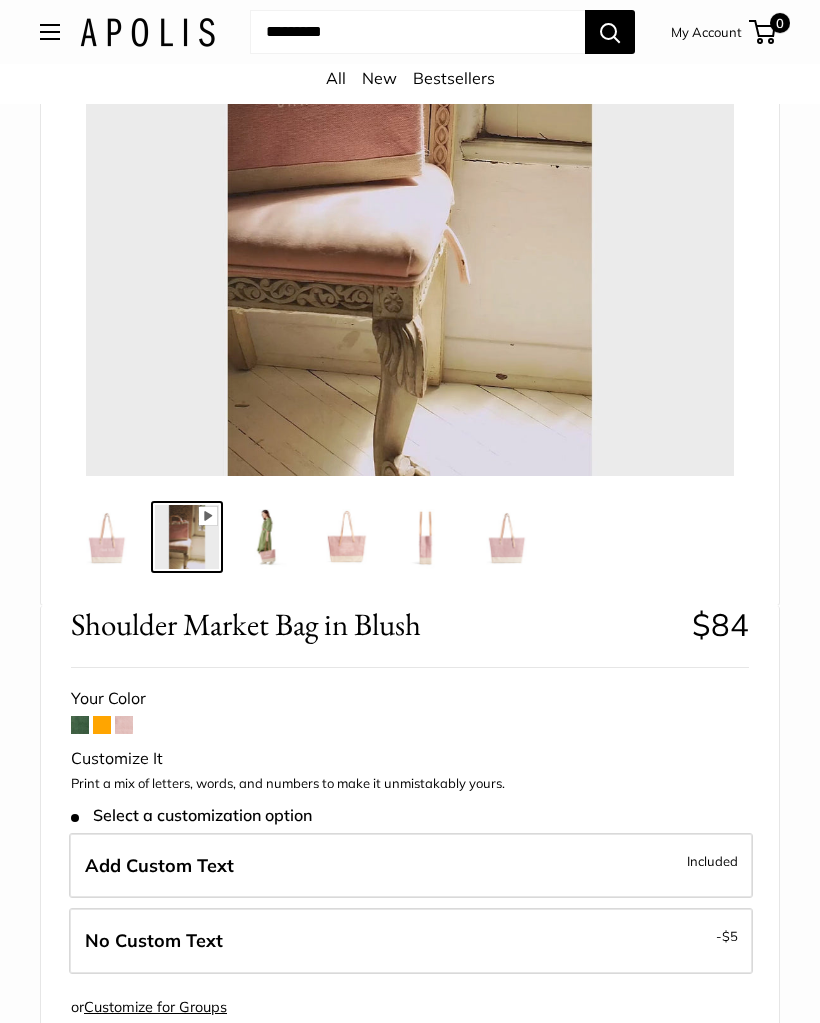 type on "*" 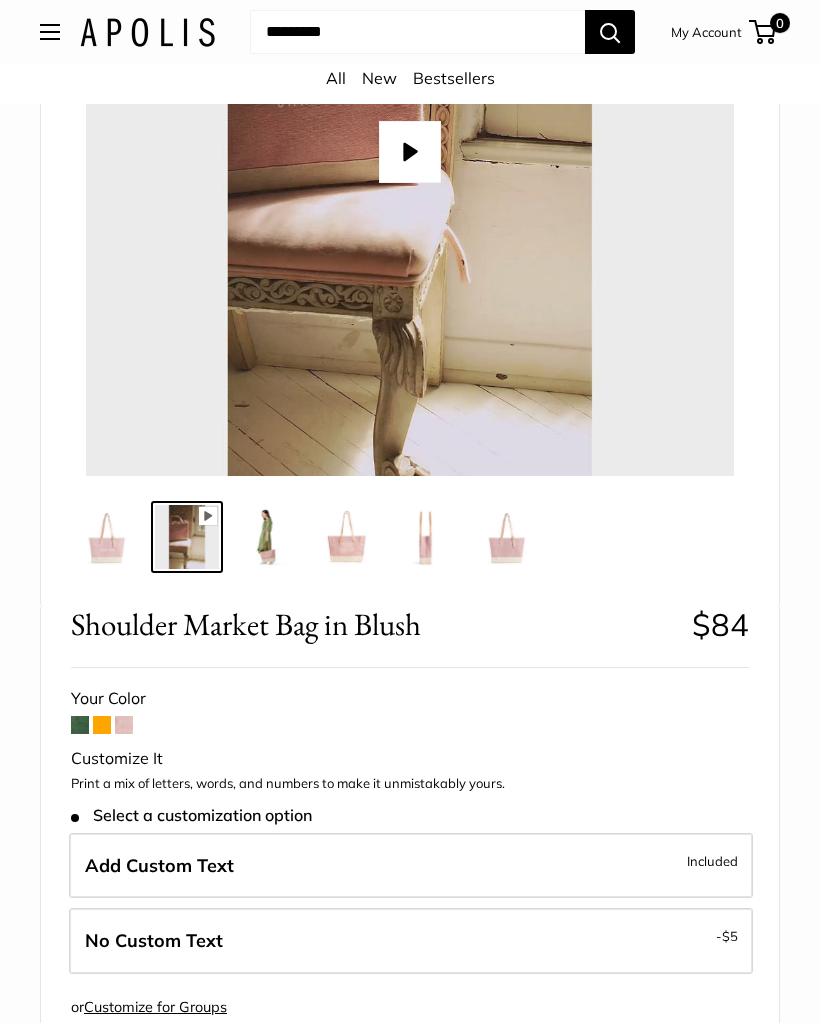click at bounding box center [267, 537] 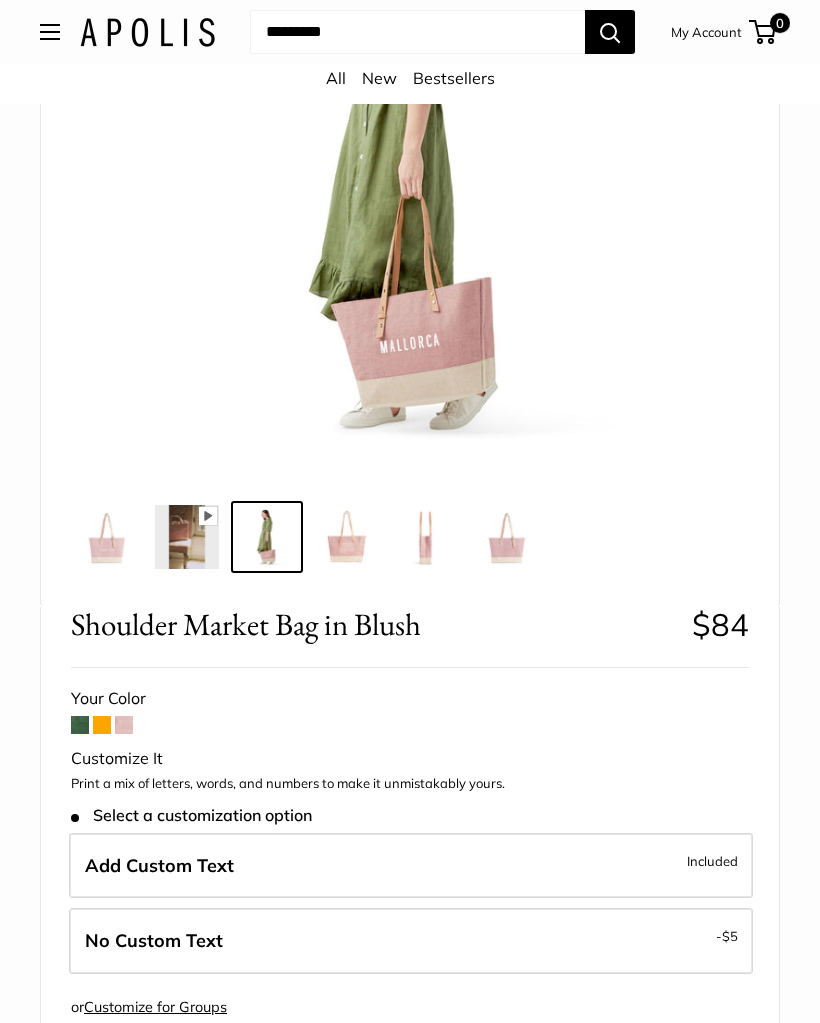 click at bounding box center (347, 537) 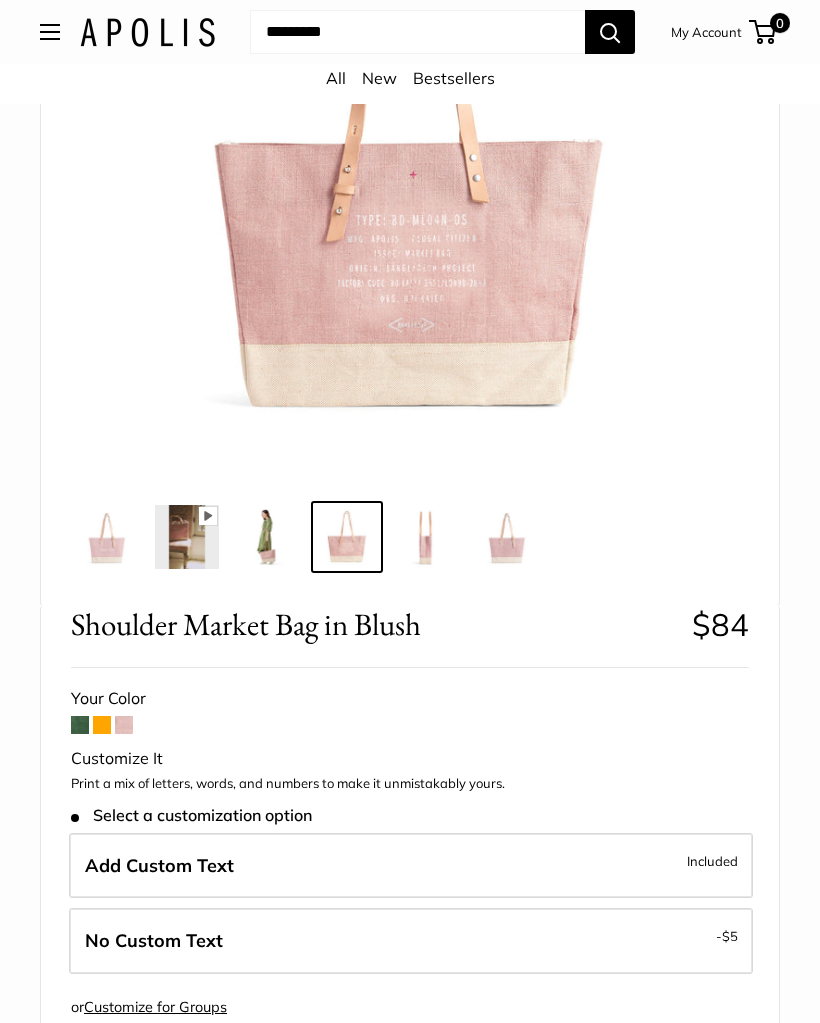 click at bounding box center (427, 537) 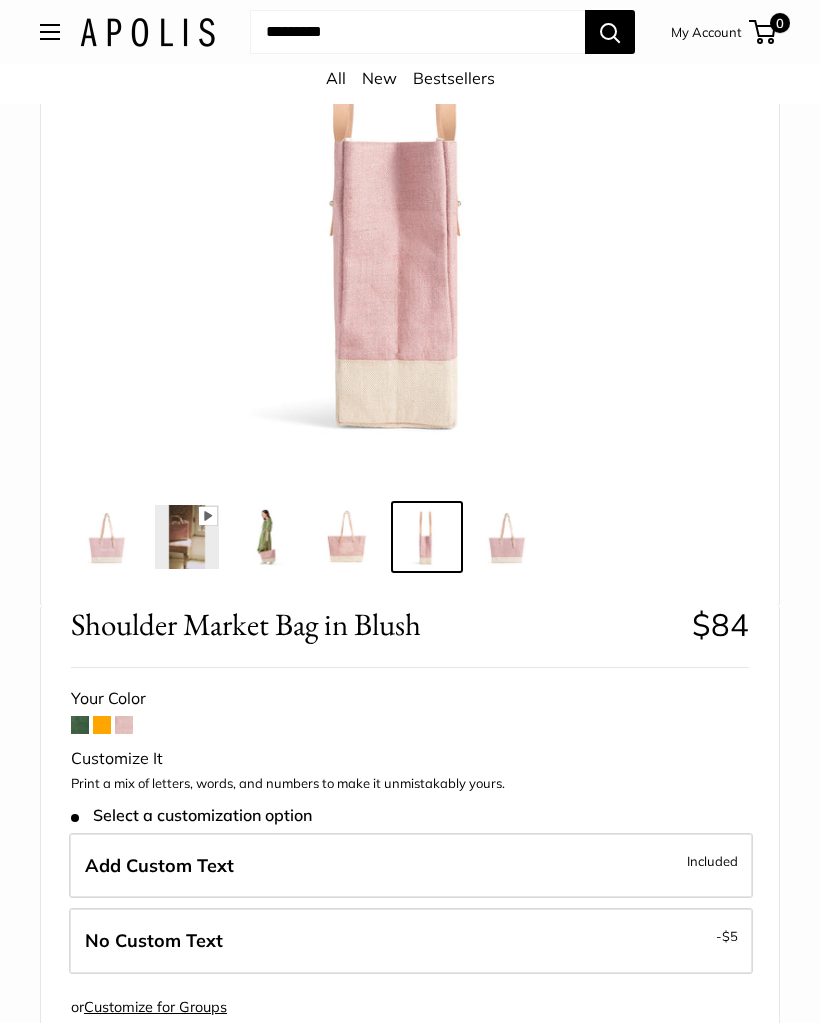 click at bounding box center (507, 537) 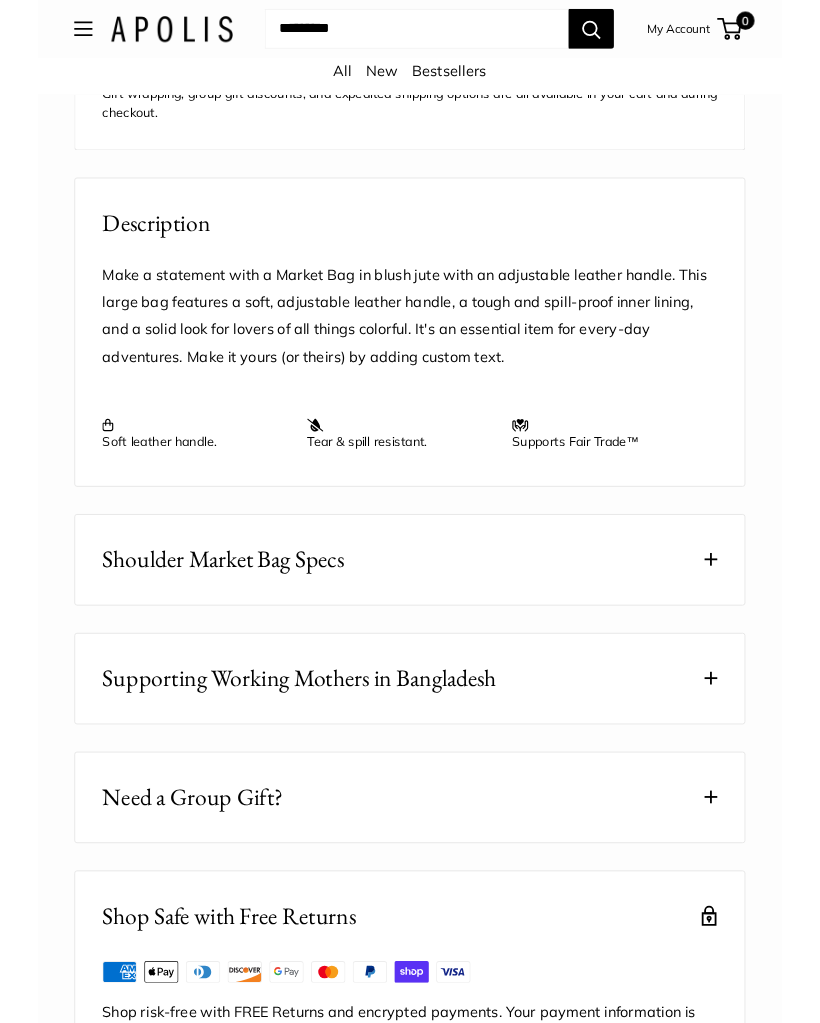 scroll, scrollTop: 1900, scrollLeft: 0, axis: vertical 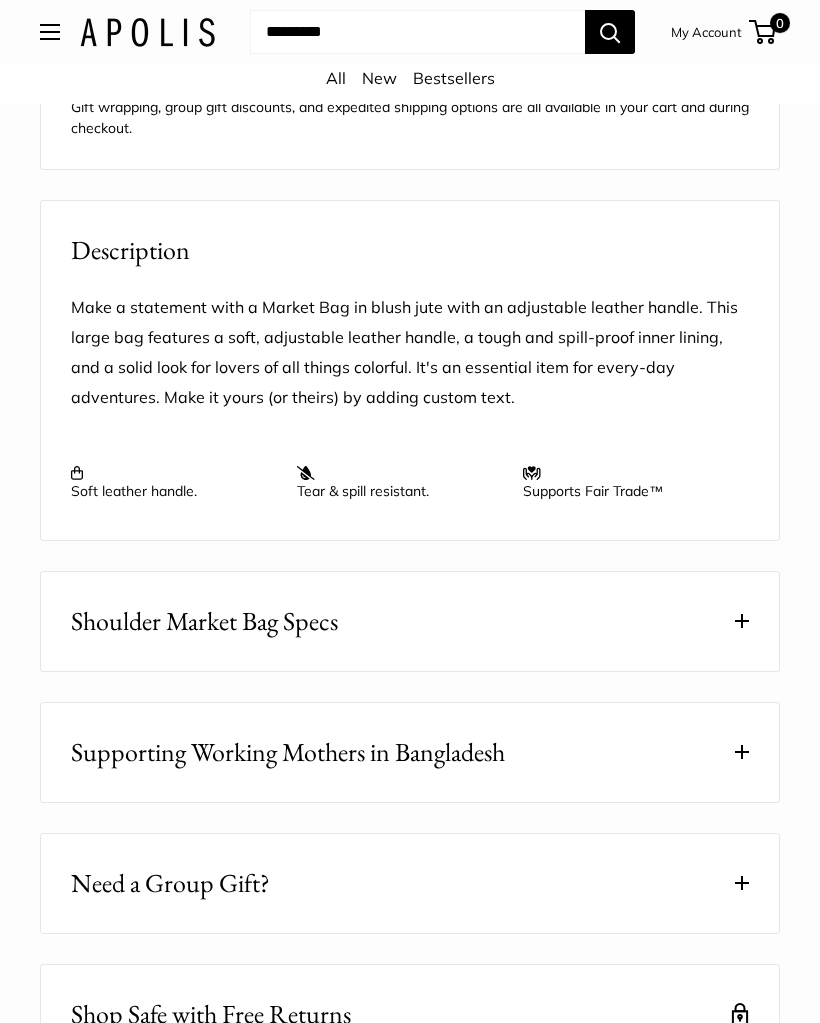 click on "Shoulder Market Bag Specs" at bounding box center [410, 621] 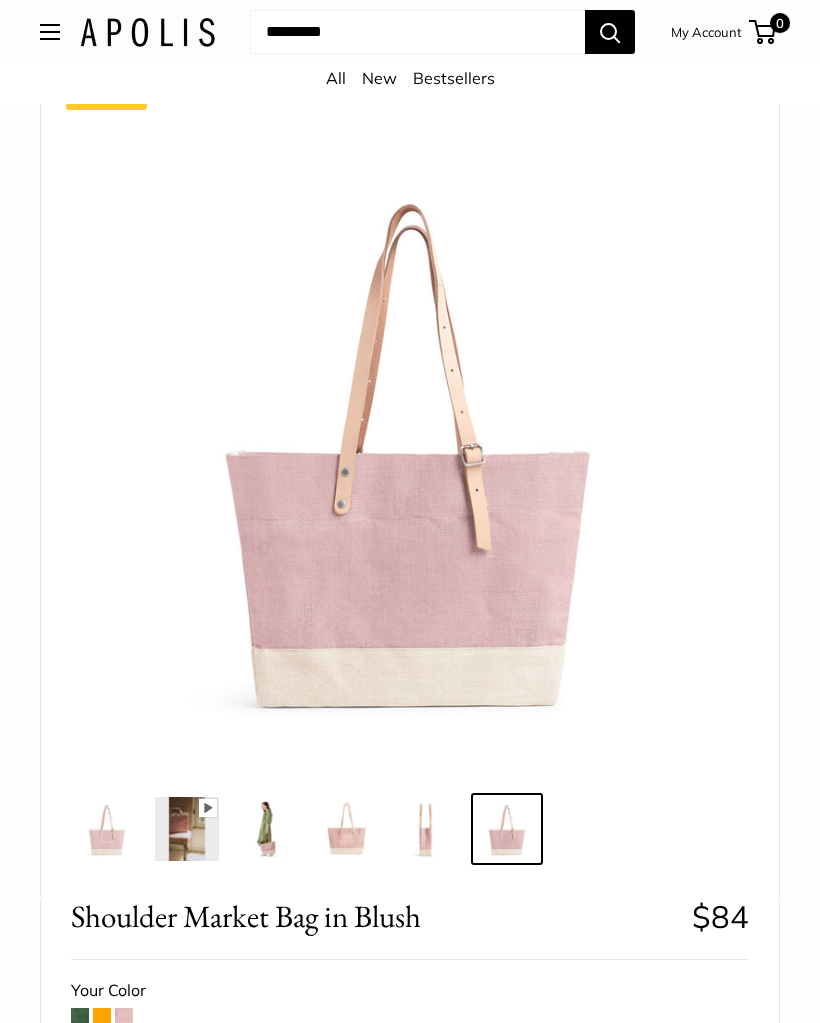 scroll, scrollTop: 0, scrollLeft: 0, axis: both 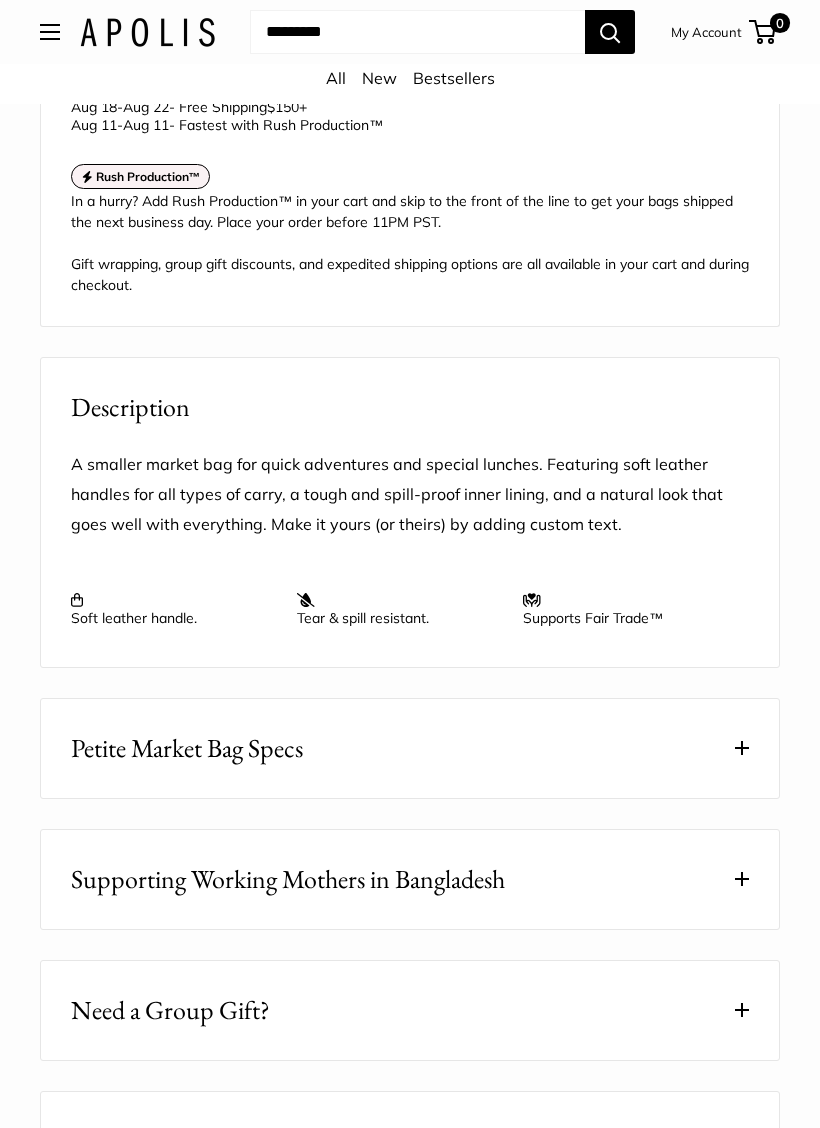 click on "Petite Market Bag Specs" at bounding box center [410, 748] 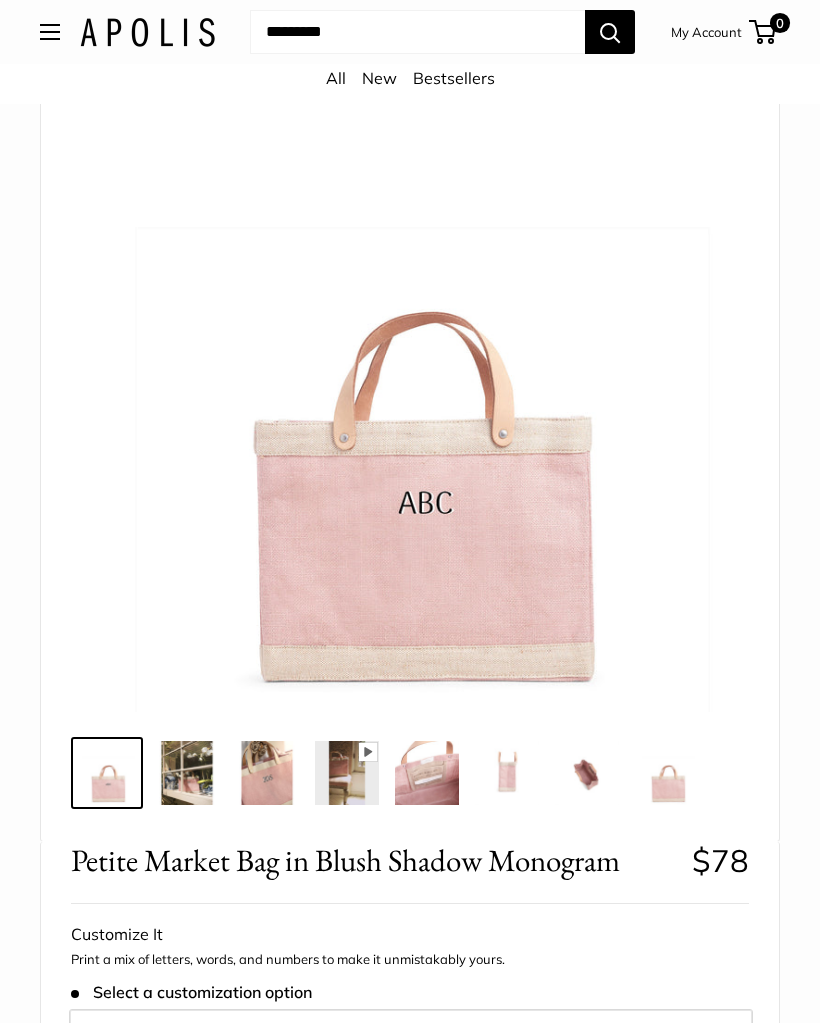 scroll, scrollTop: 0, scrollLeft: 0, axis: both 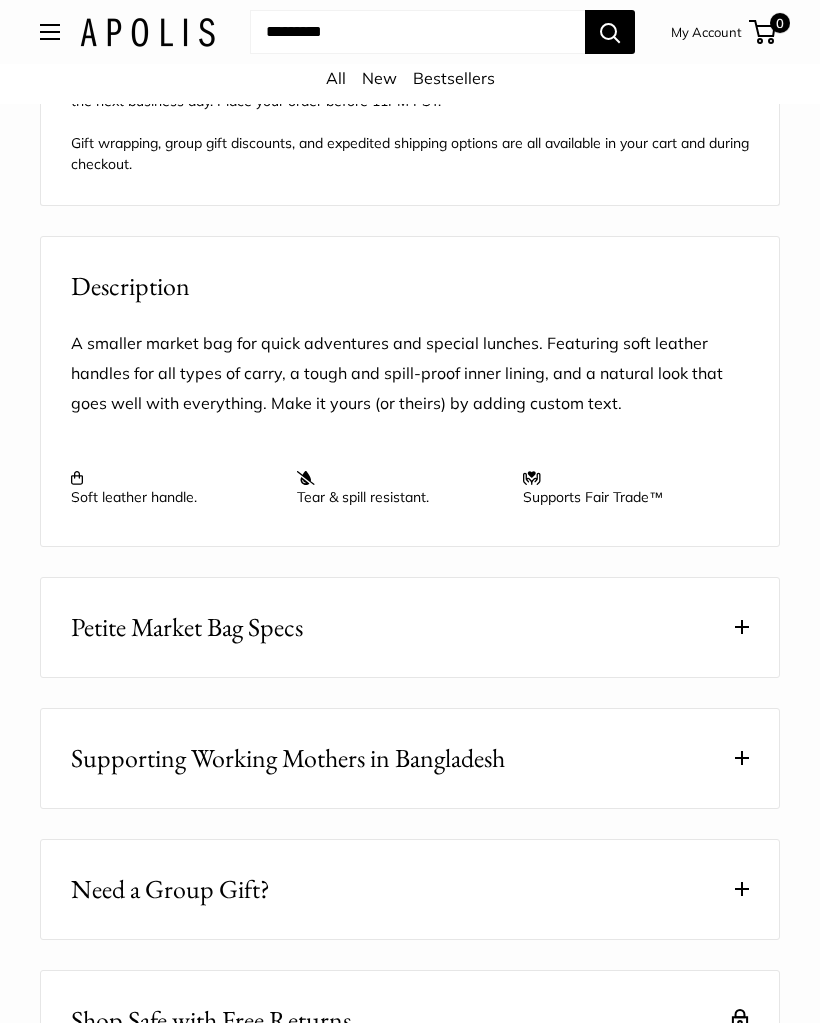 click on "Petite Market Bag Specs" at bounding box center [410, 627] 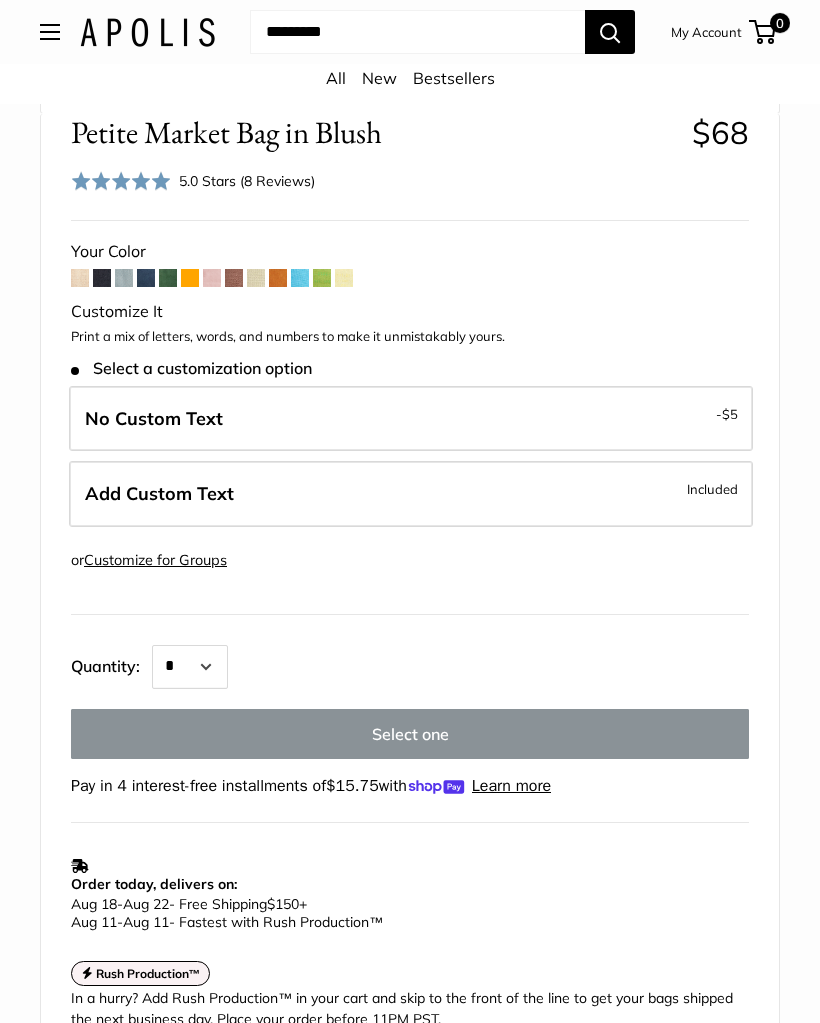 scroll, scrollTop: 837, scrollLeft: 0, axis: vertical 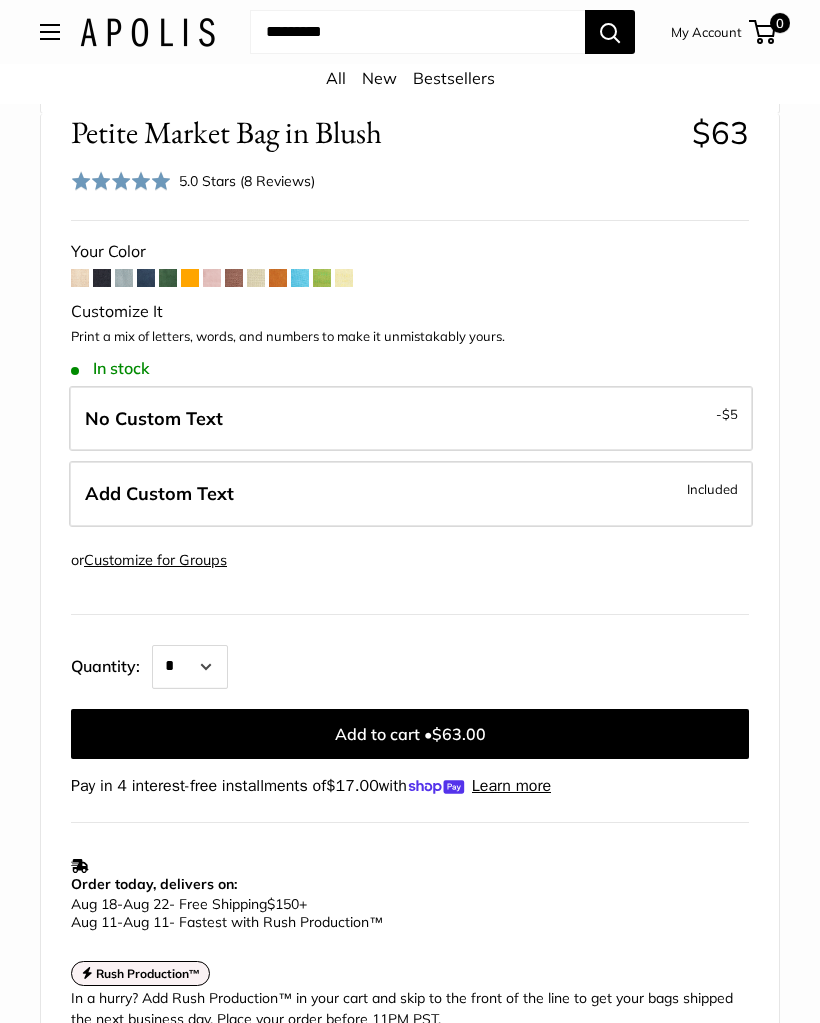 click at bounding box center [212, 278] 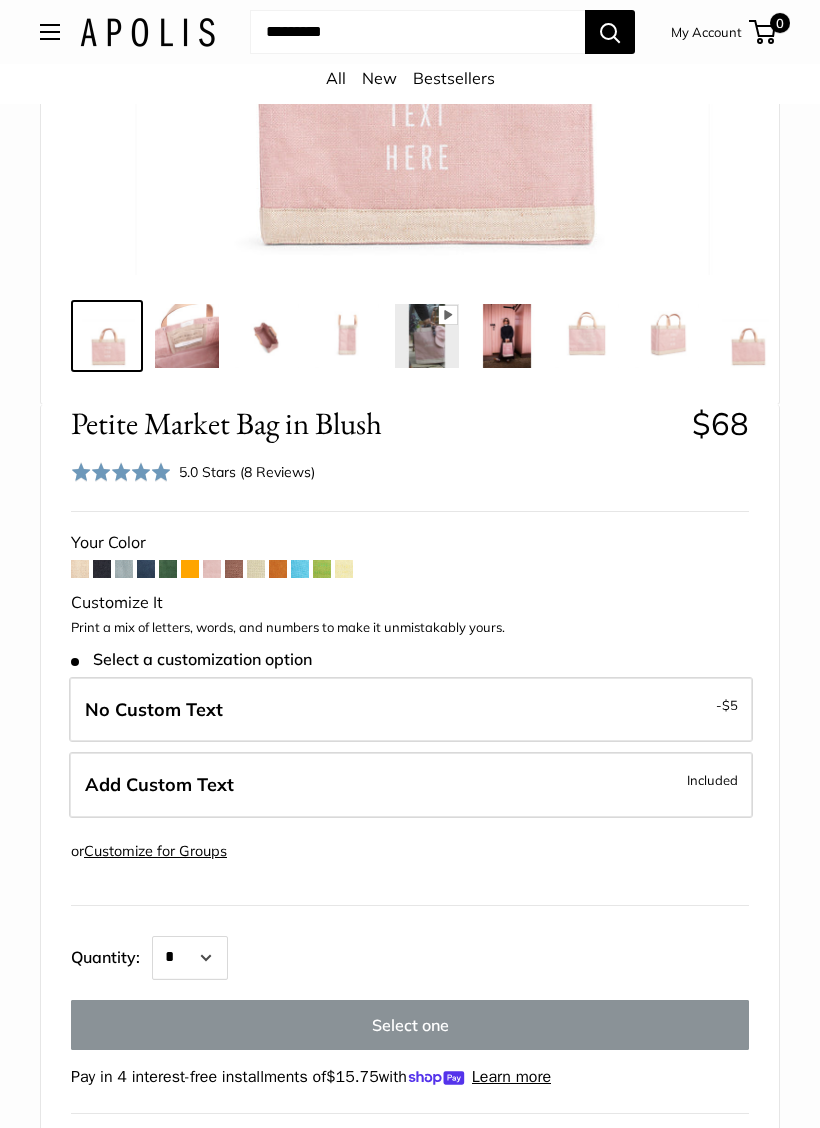 scroll, scrollTop: 552, scrollLeft: 0, axis: vertical 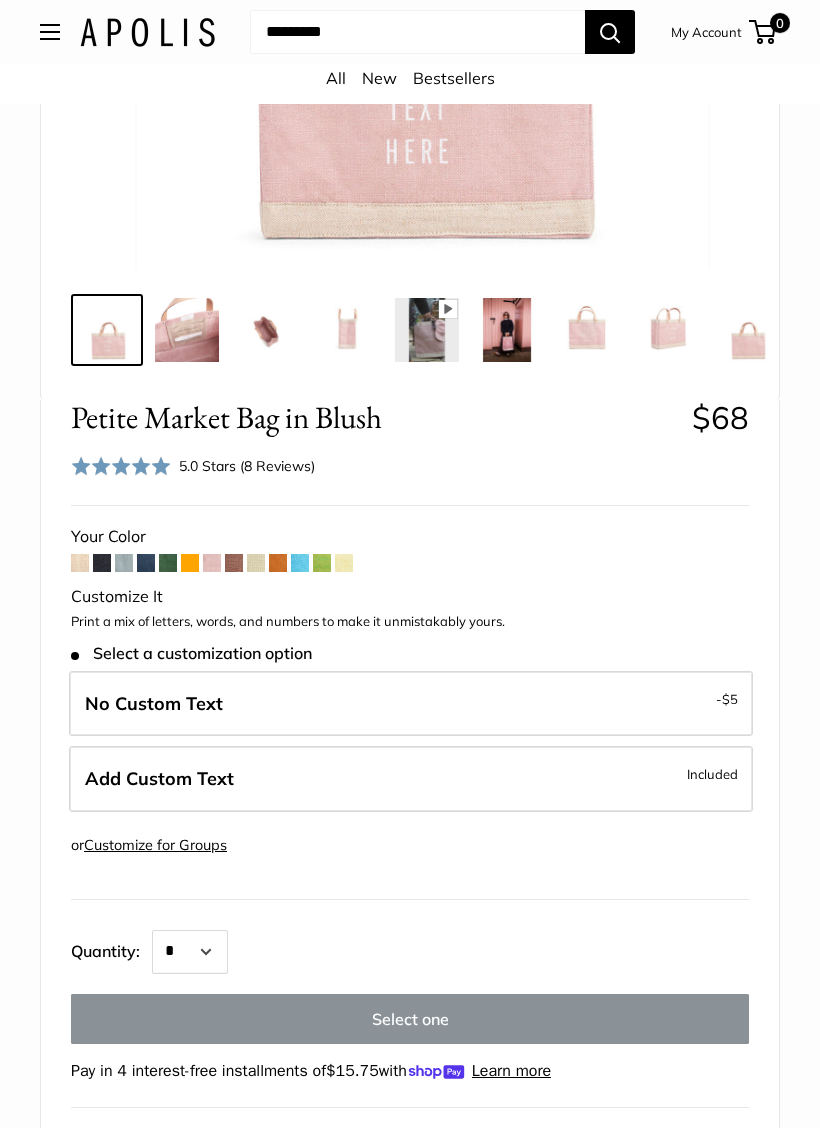click at bounding box center (80, 564) 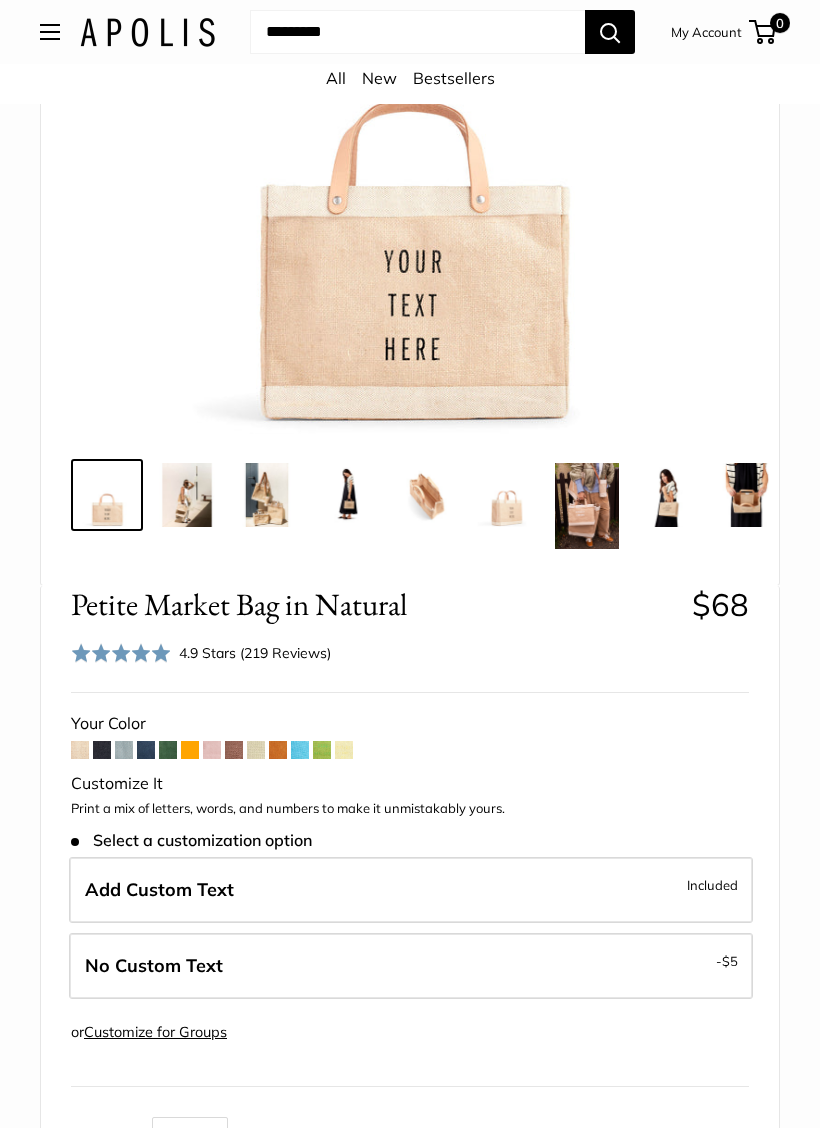 scroll, scrollTop: 418, scrollLeft: 0, axis: vertical 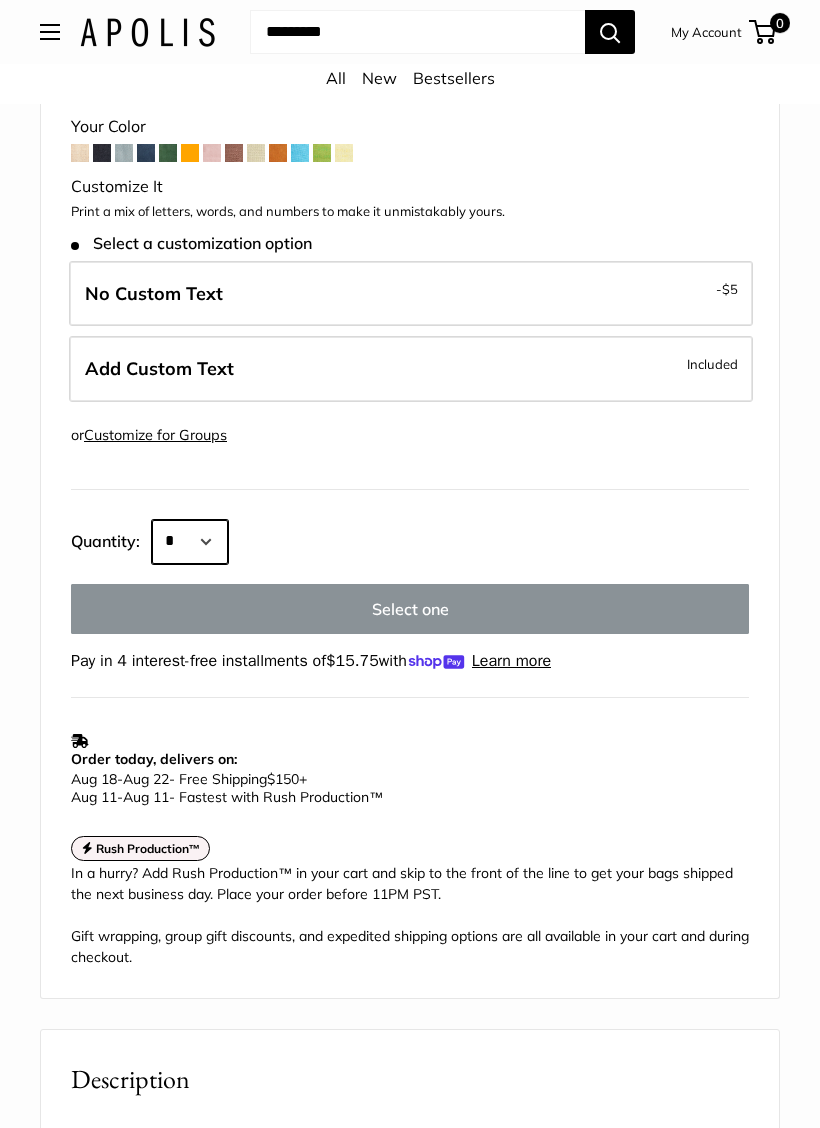 click on "* * * * * * * * * *** *** *** *** *** *** *** *** *** *** *** *** *** *** *** *** *** *** *** *** *** *** *** *** *** *** *** *** *** *** *** *** *** *** *** *** *** *** *** *** *** *** *** *** *** *** *** *** *** *** *** *** *** *** *** *** *** *** *** *** *** *** *** *** *** *** *** *** *** *** *** *** *** *** *** *** *** *** *** *** *** *** *** *** *** *** *** *** *** *** ****" at bounding box center (190, 542) 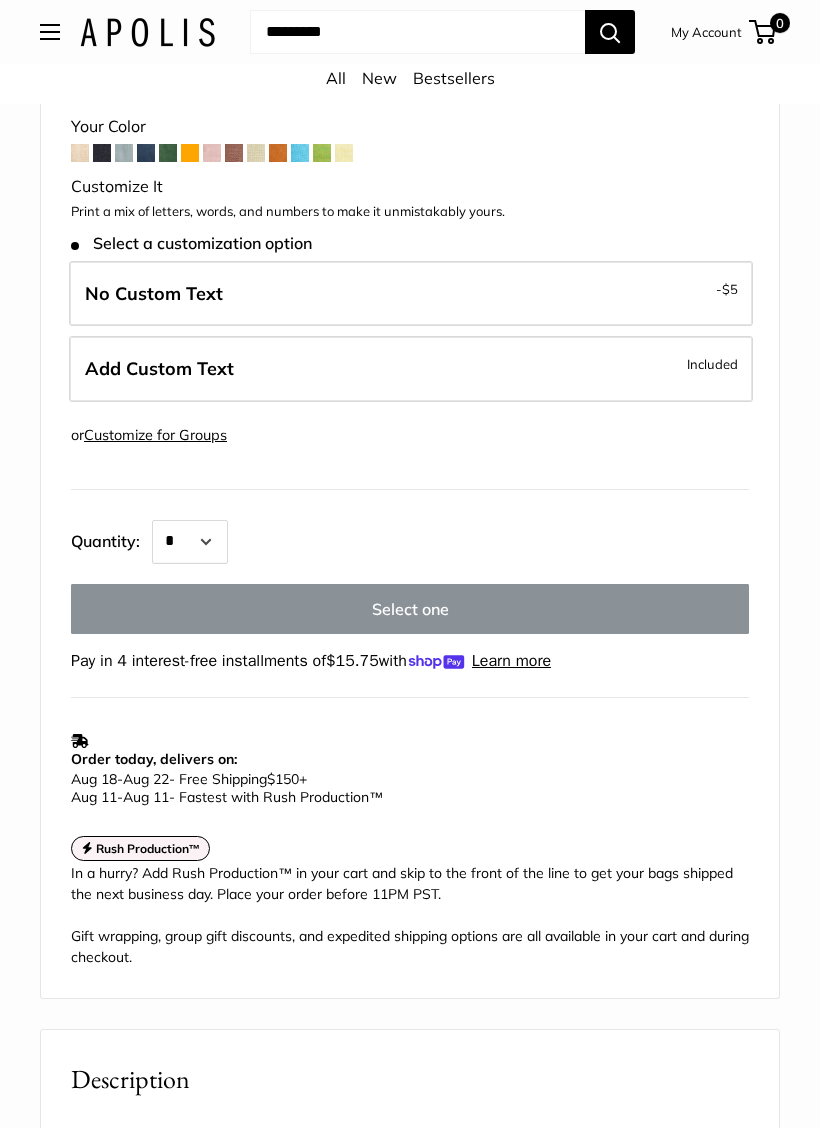 click on "Included" at bounding box center [712, 364] 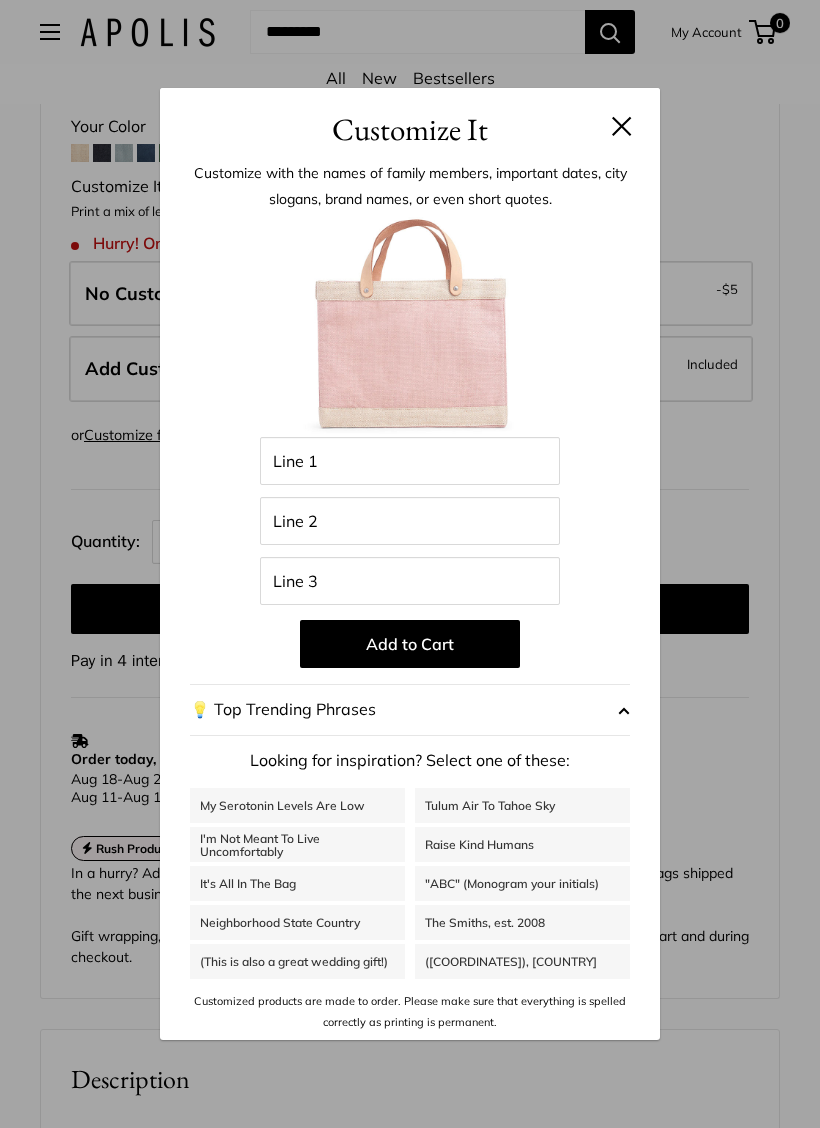 click on "It's All In The Bag" at bounding box center [297, 883] 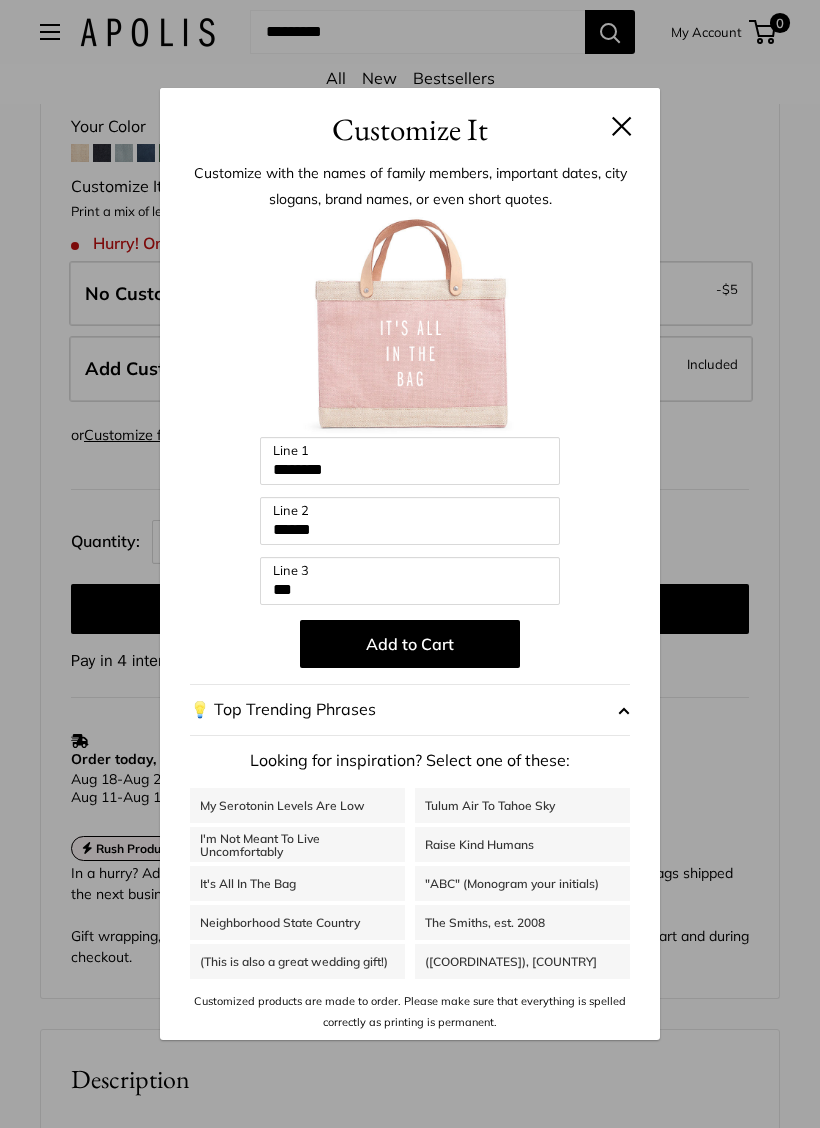click on "Add to Cart" at bounding box center [410, 644] 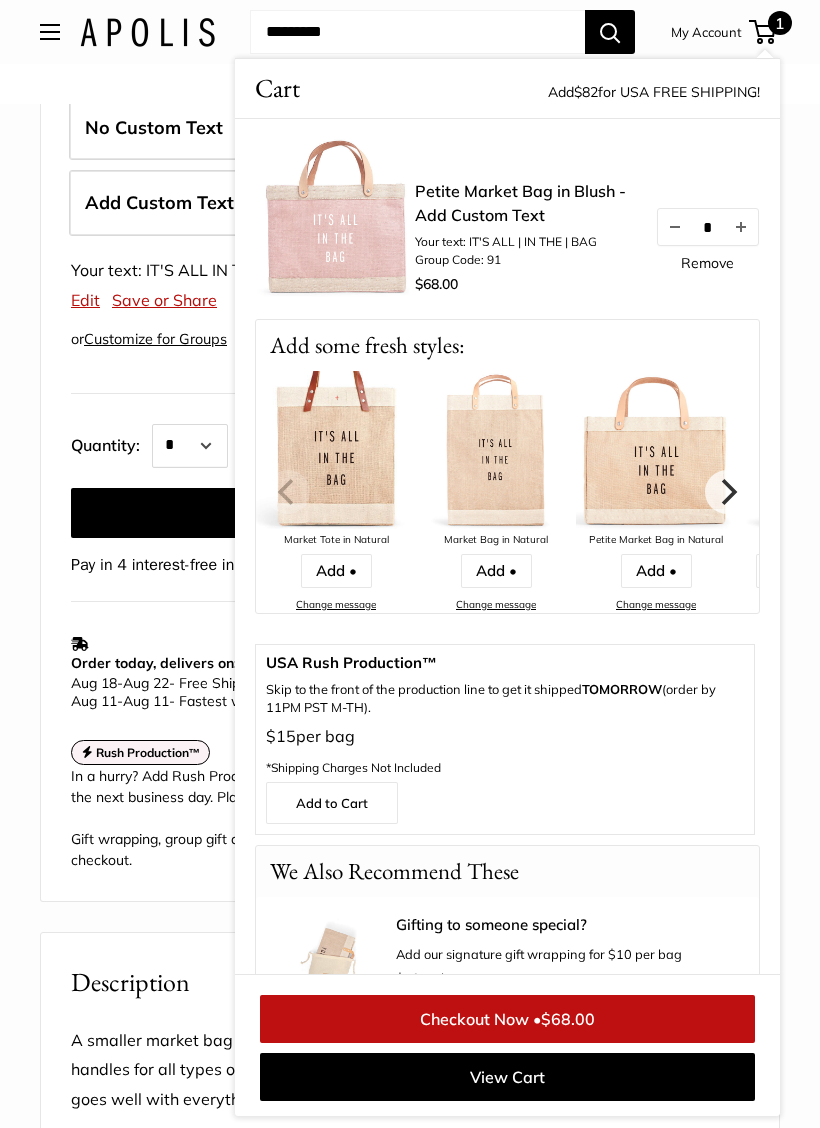 scroll, scrollTop: 1130, scrollLeft: 0, axis: vertical 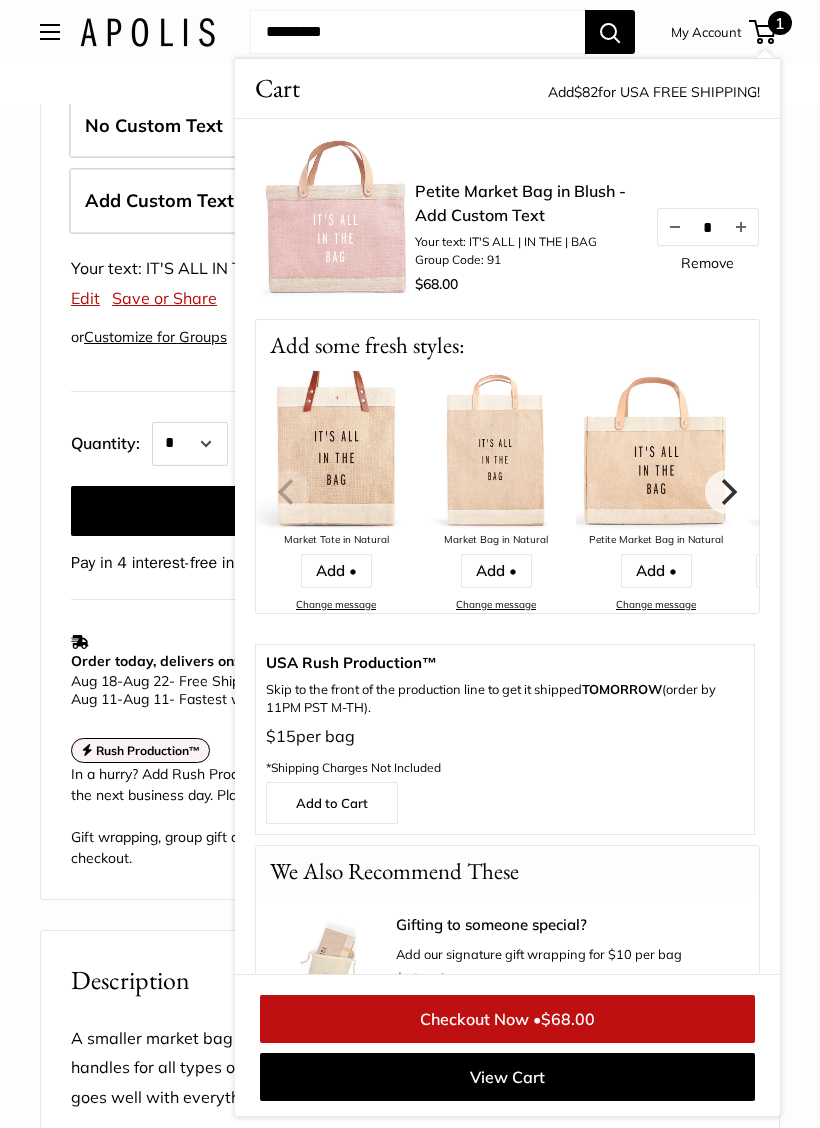click on "Add to Cart" at bounding box center (332, 803) 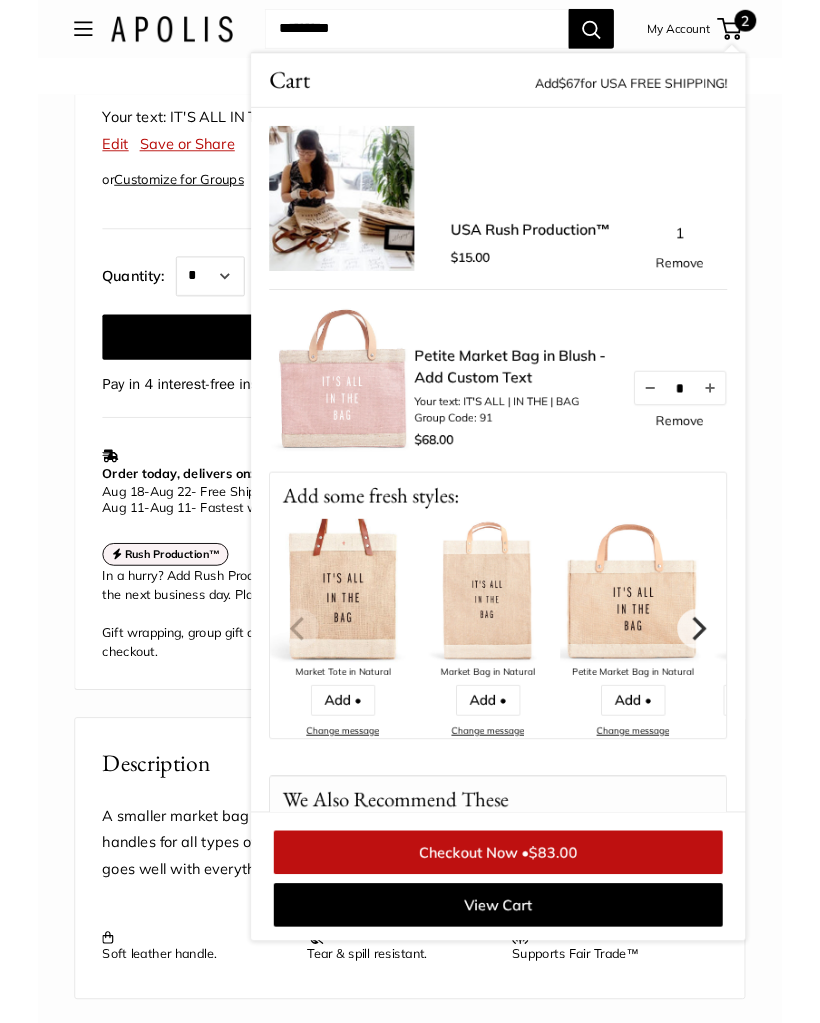 scroll, scrollTop: 1269, scrollLeft: 0, axis: vertical 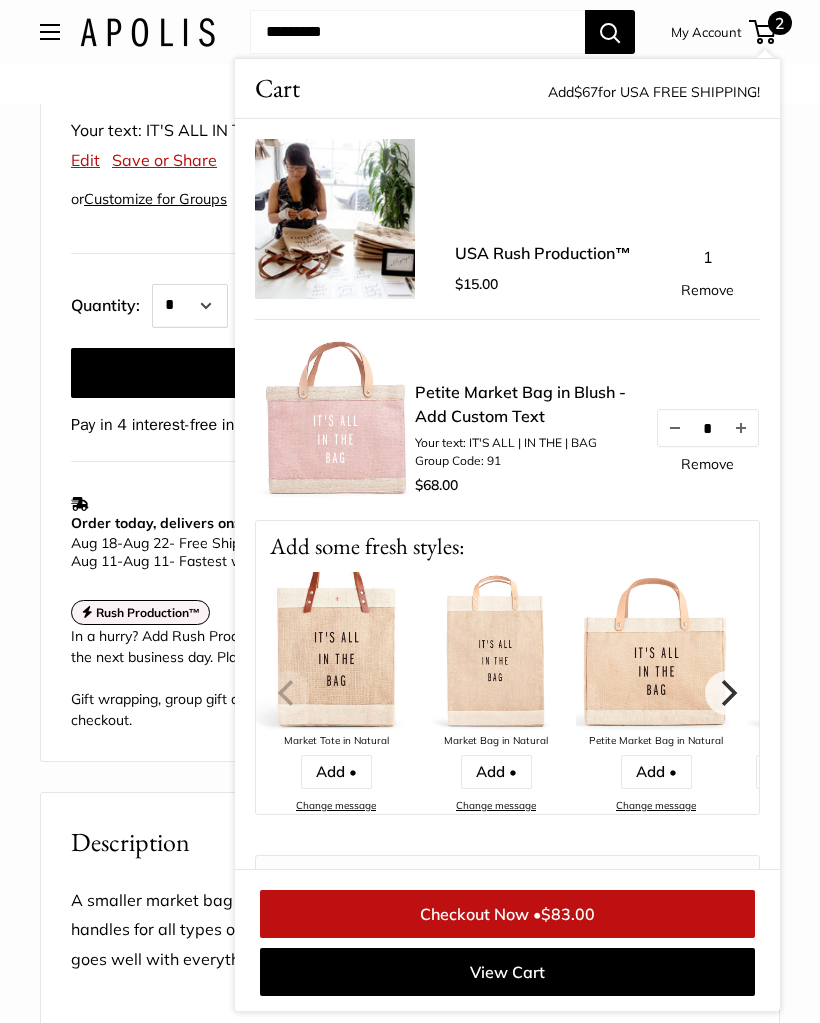 click on "Checkout Now •  $83.00" at bounding box center [507, 914] 